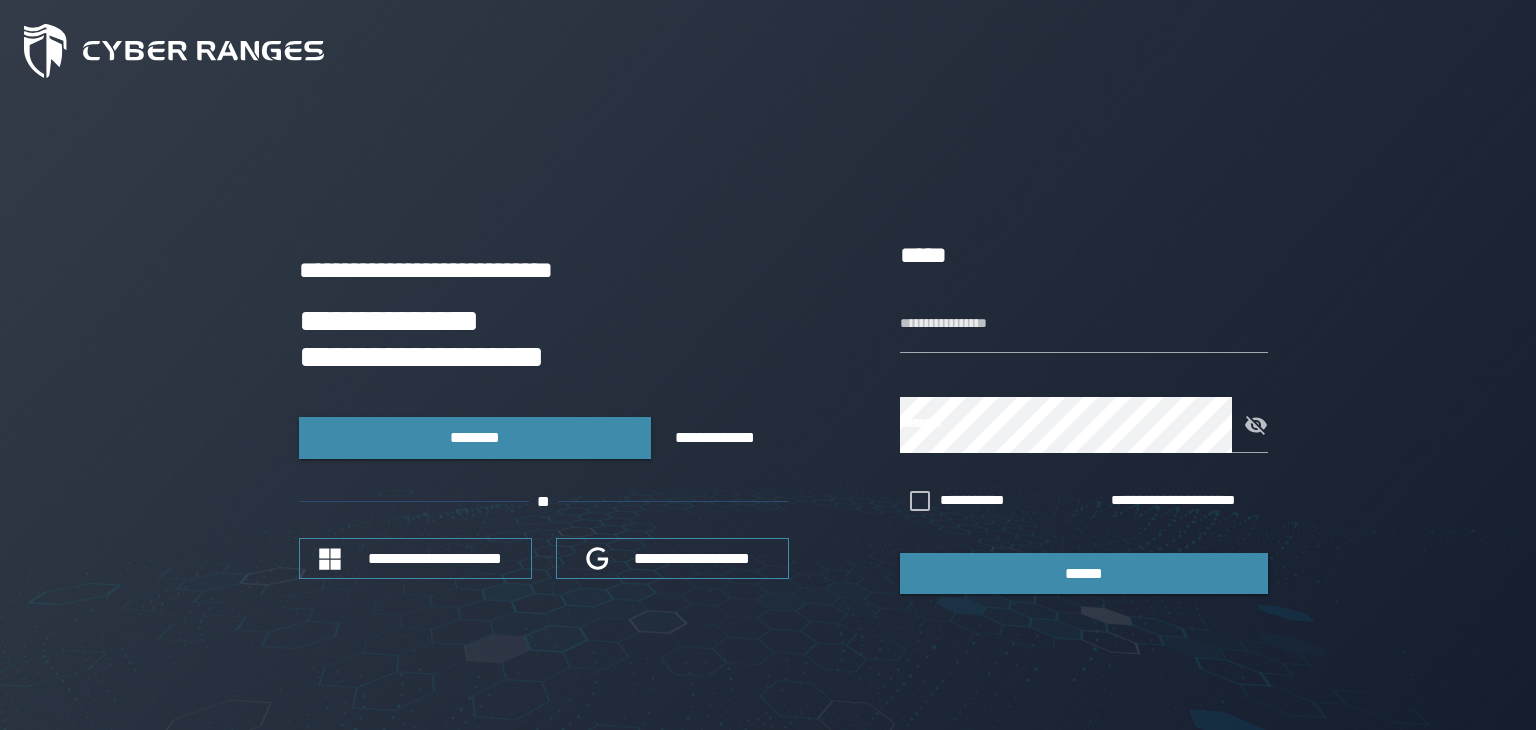 scroll, scrollTop: 0, scrollLeft: 0, axis: both 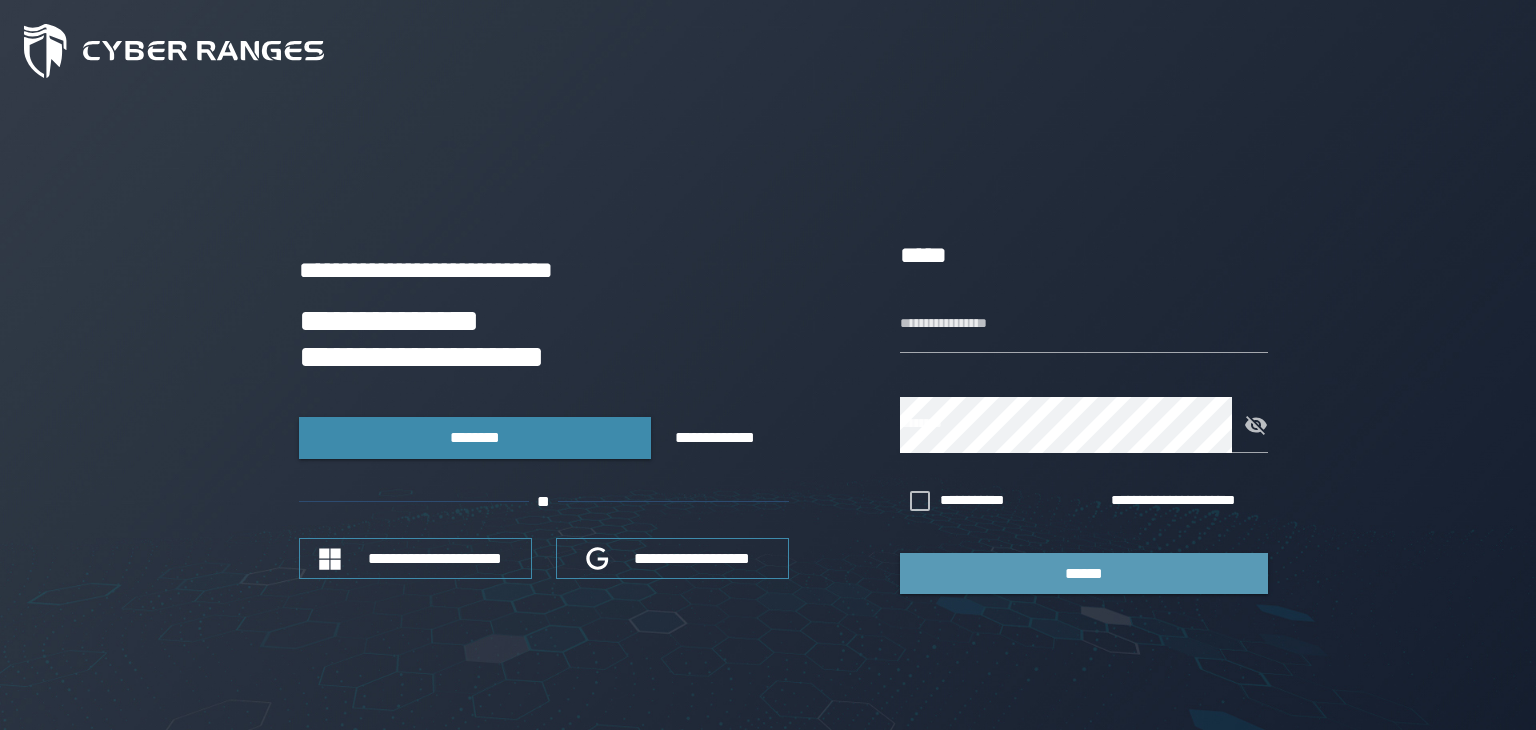 type on "**********" 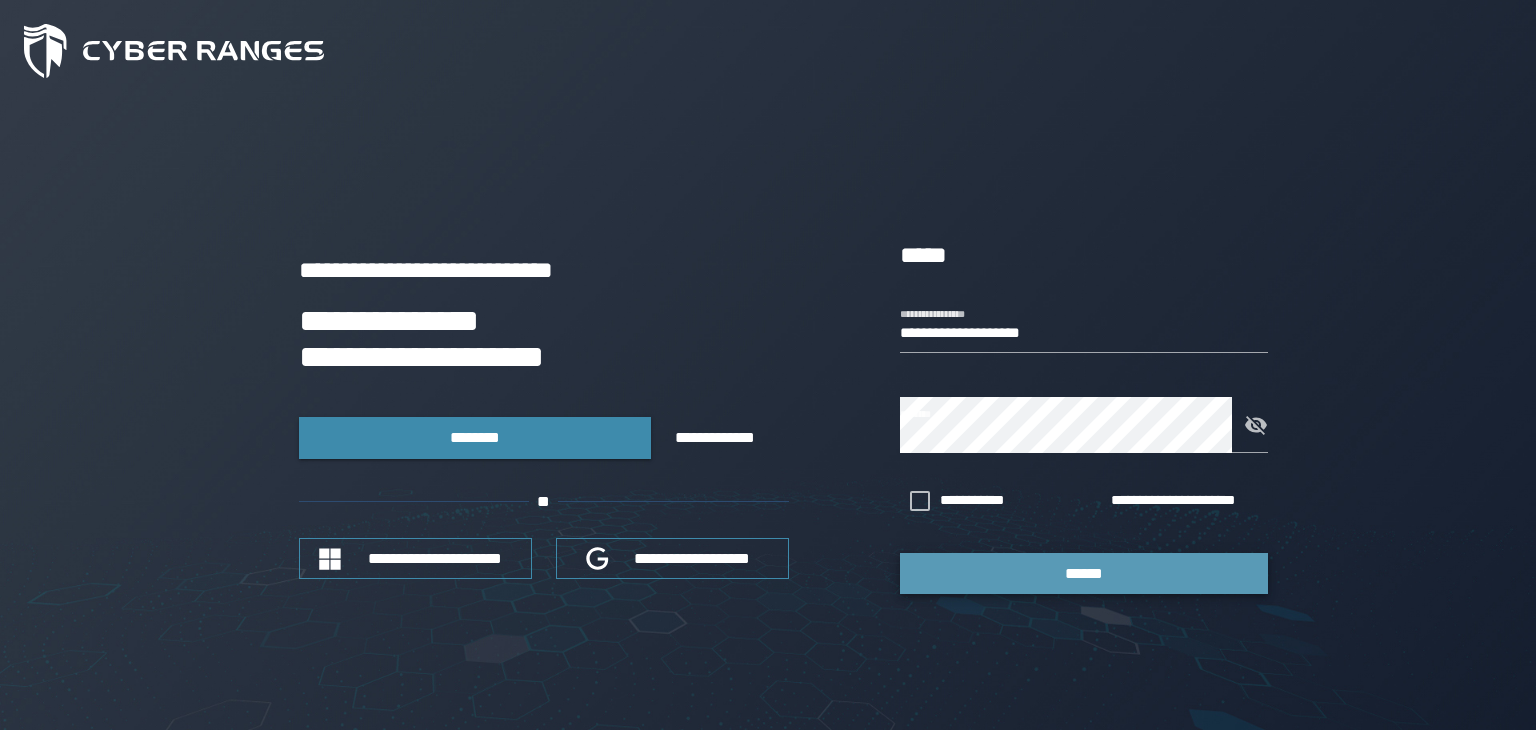 click on "******" at bounding box center (1084, 573) 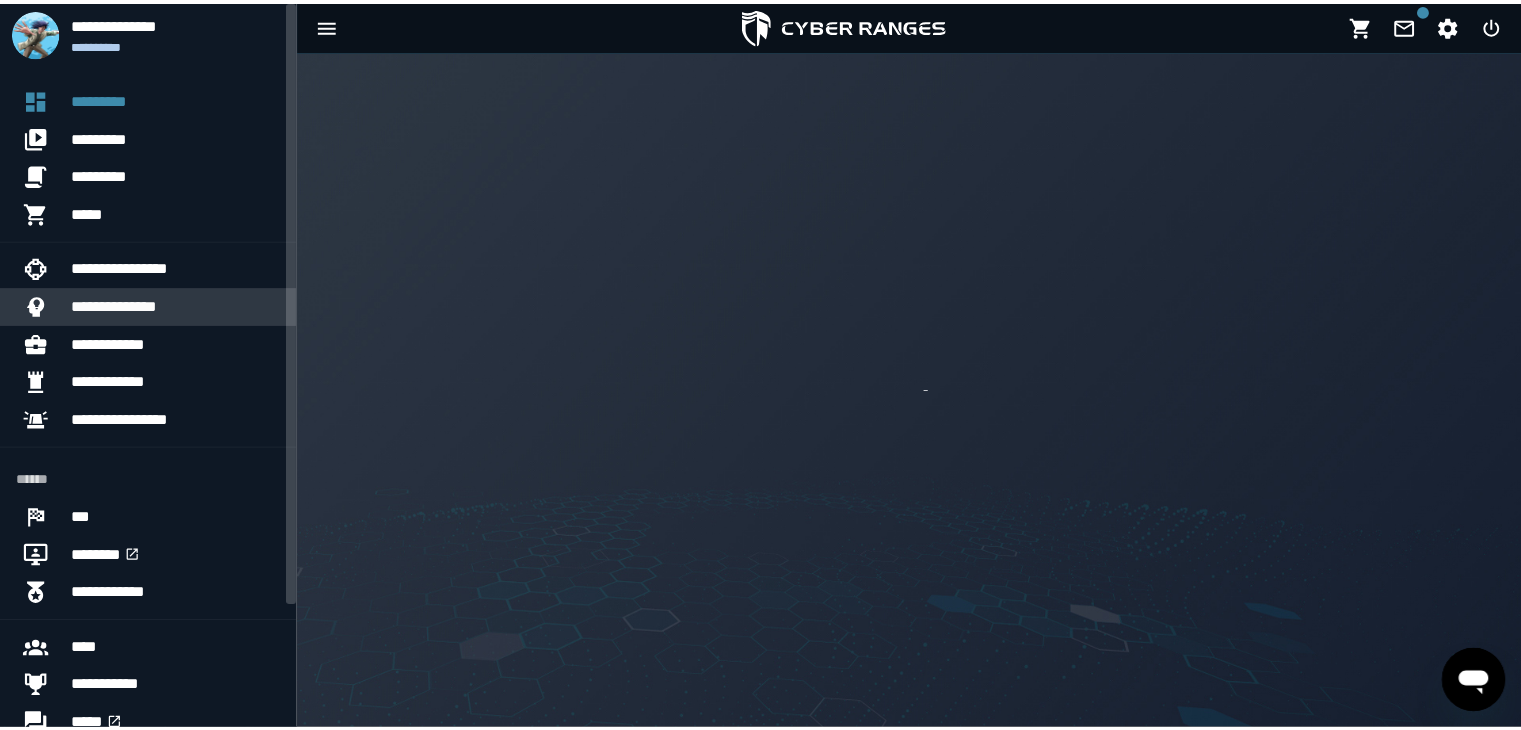 scroll, scrollTop: 0, scrollLeft: 0, axis: both 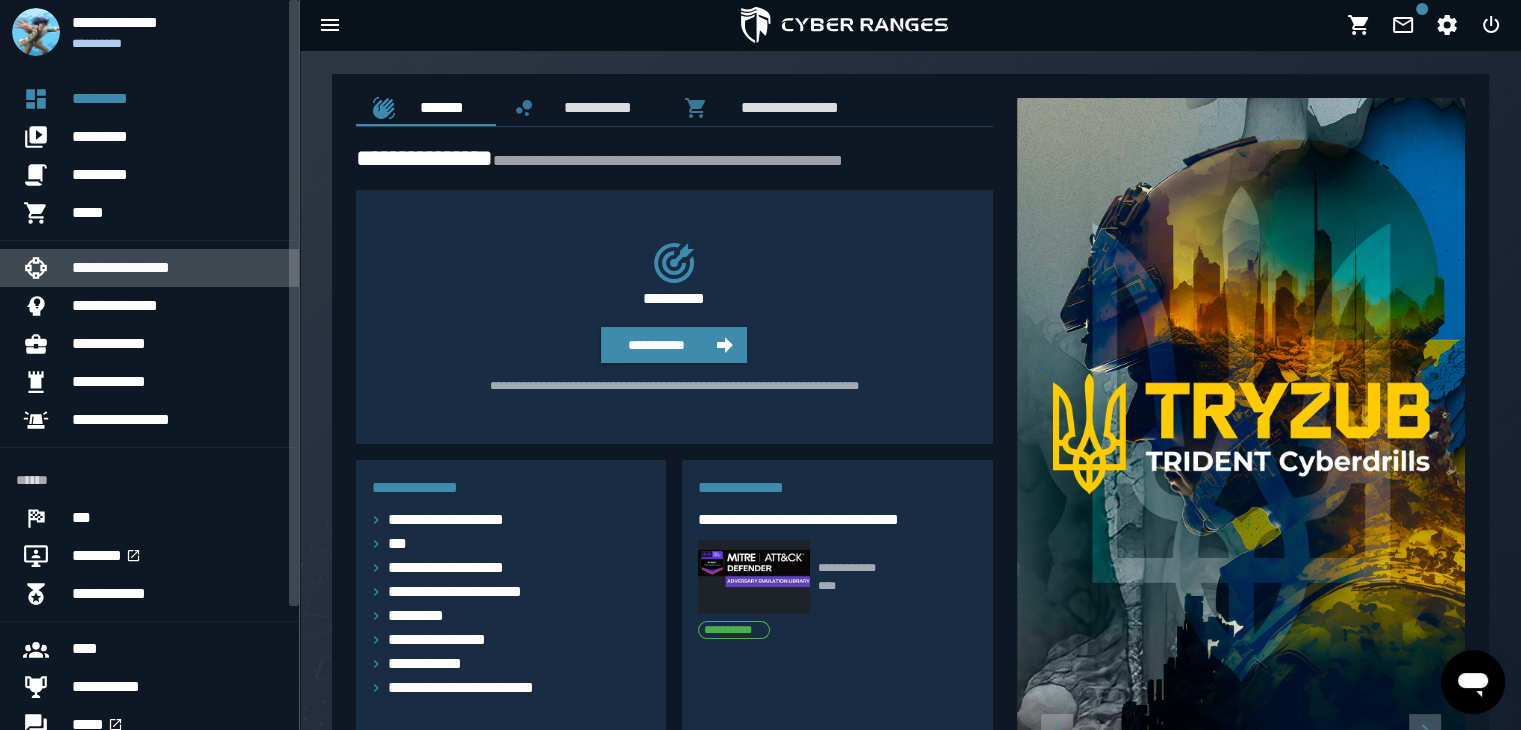 click on "**********" at bounding box center [177, 268] 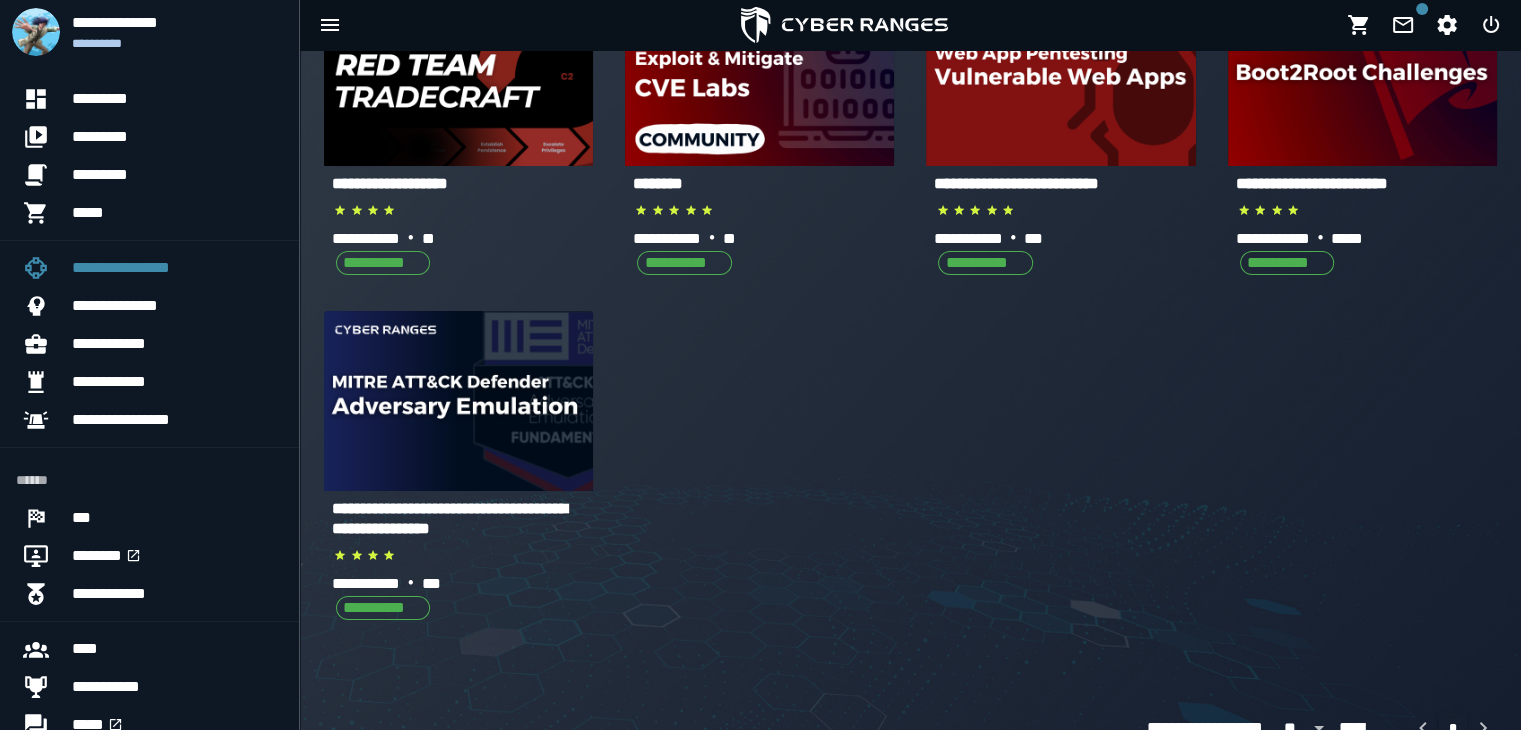 scroll, scrollTop: 143, scrollLeft: 0, axis: vertical 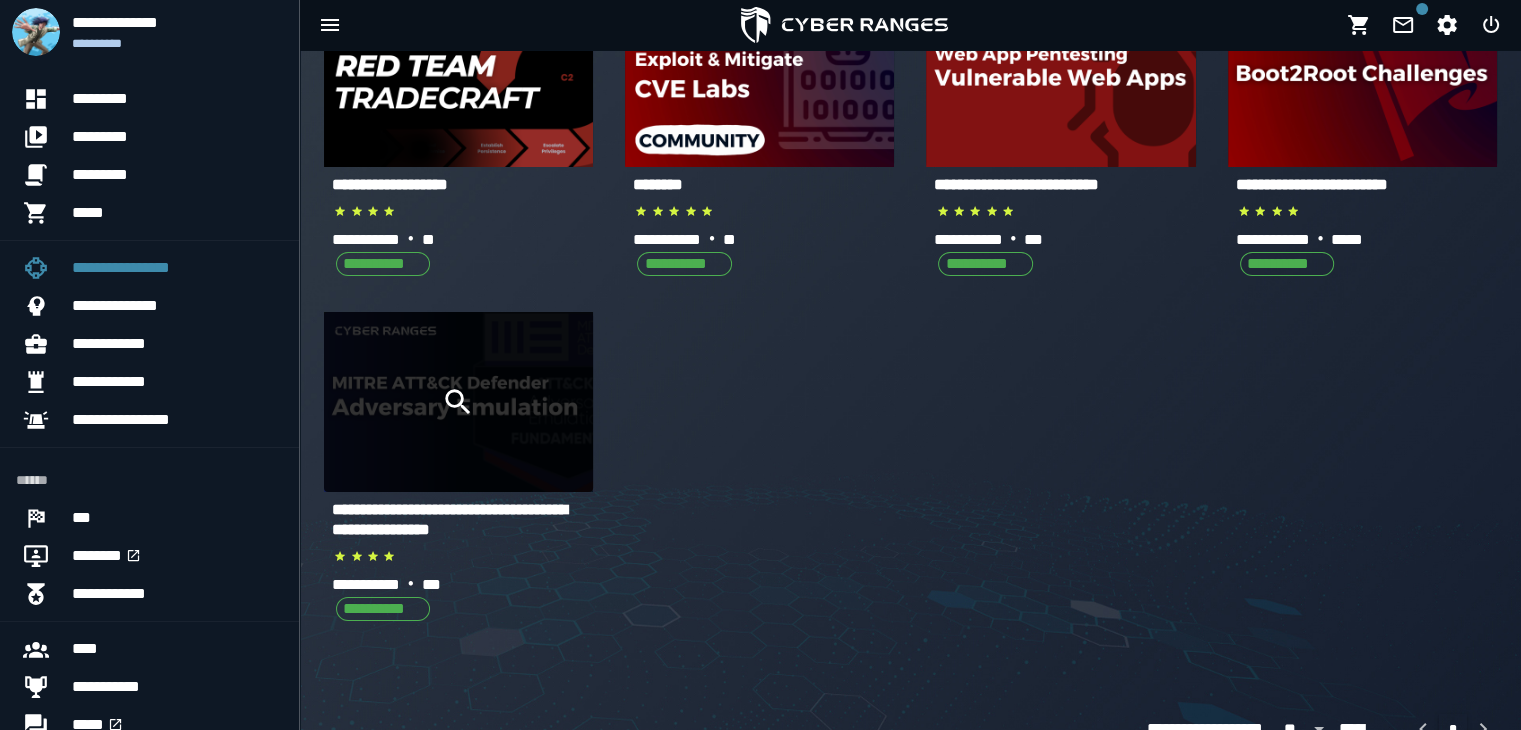click 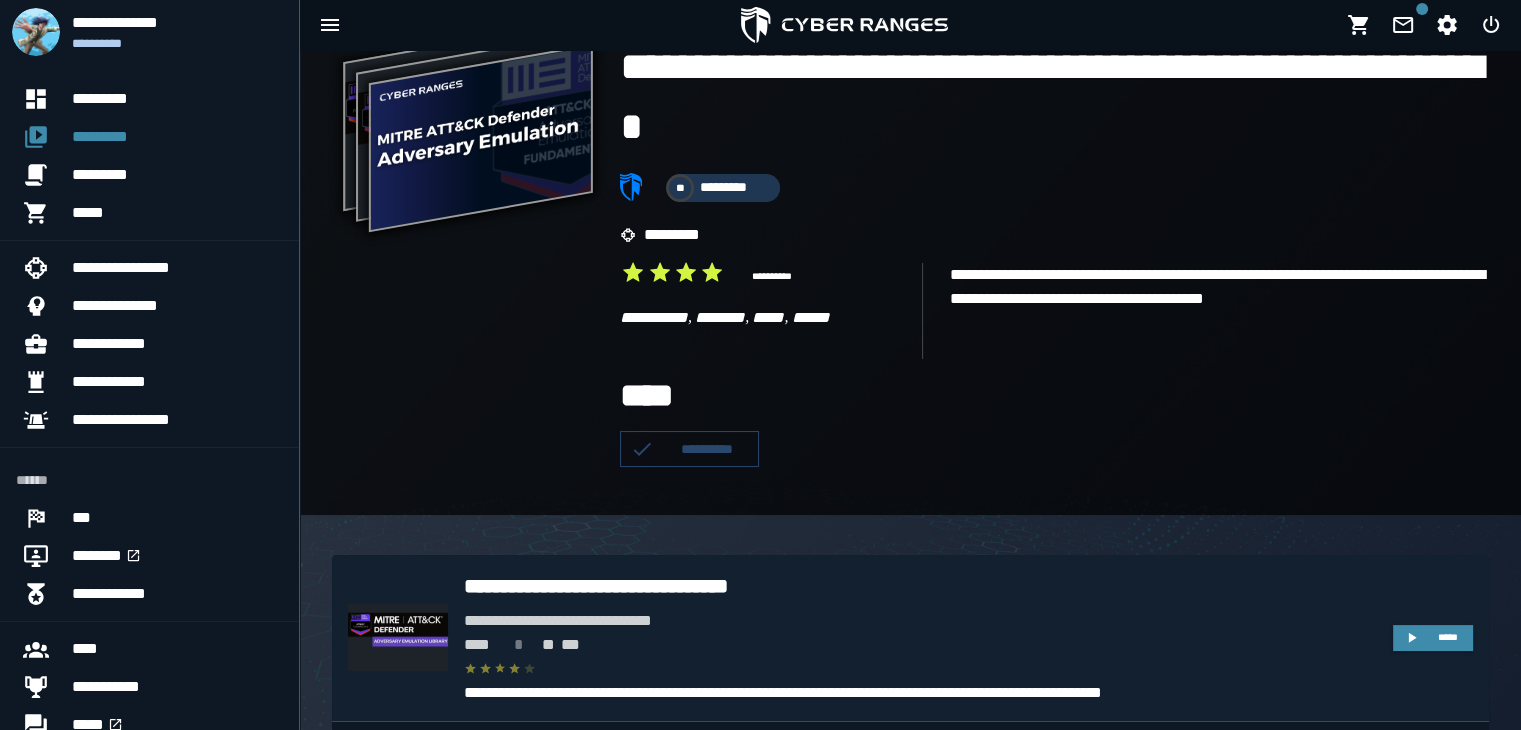 scroll, scrollTop: 0, scrollLeft: 0, axis: both 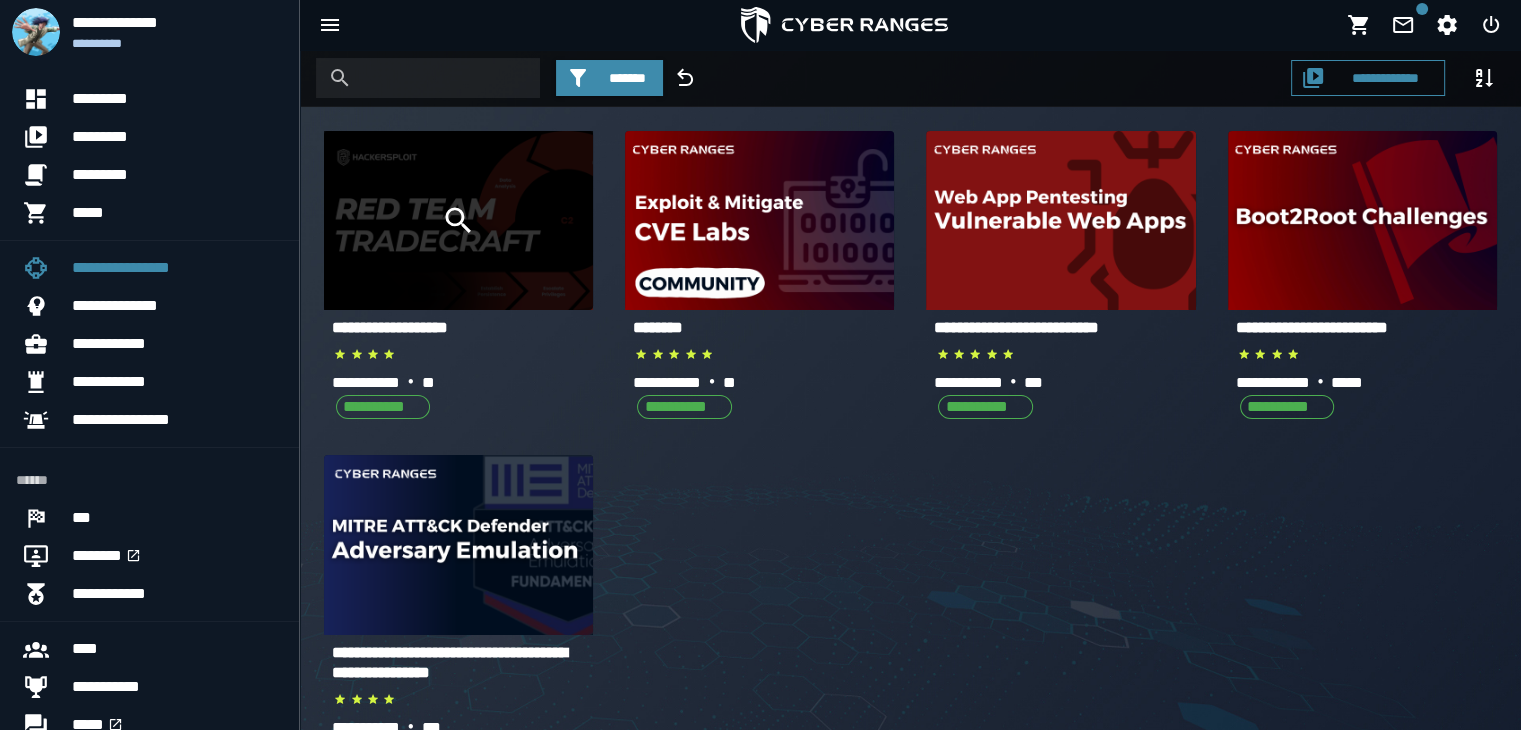 click 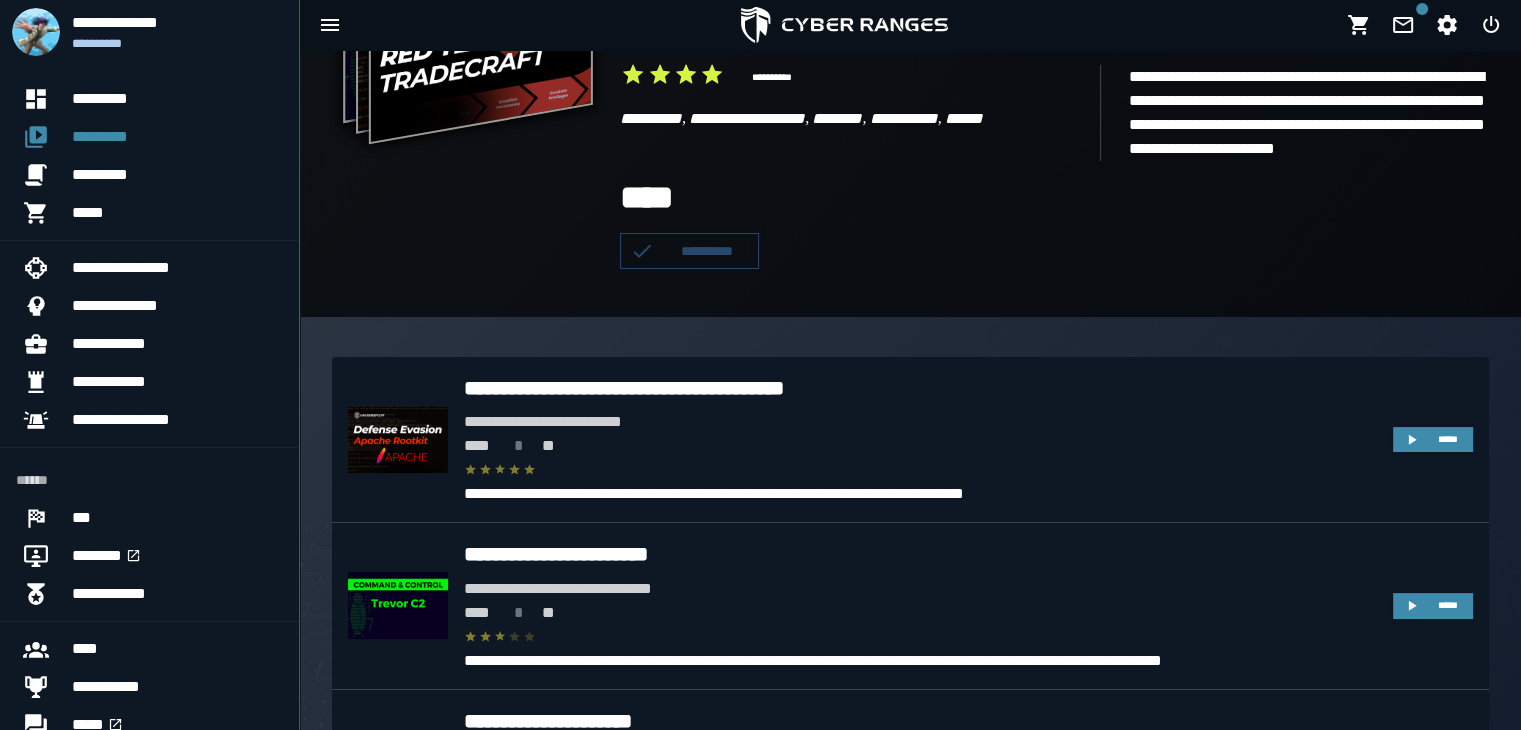 scroll, scrollTop: 242, scrollLeft: 0, axis: vertical 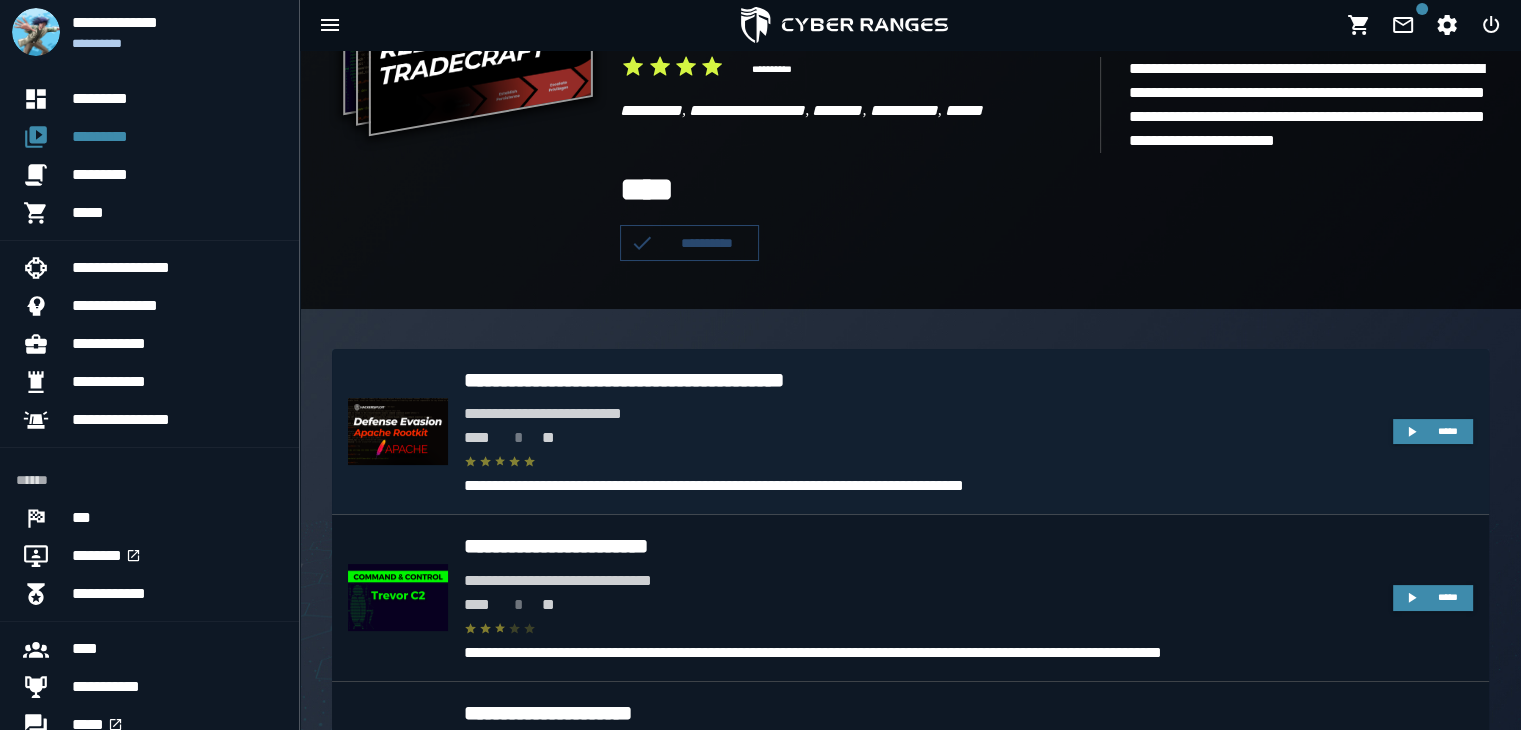 click on "**** * **" at bounding box center (920, 438) 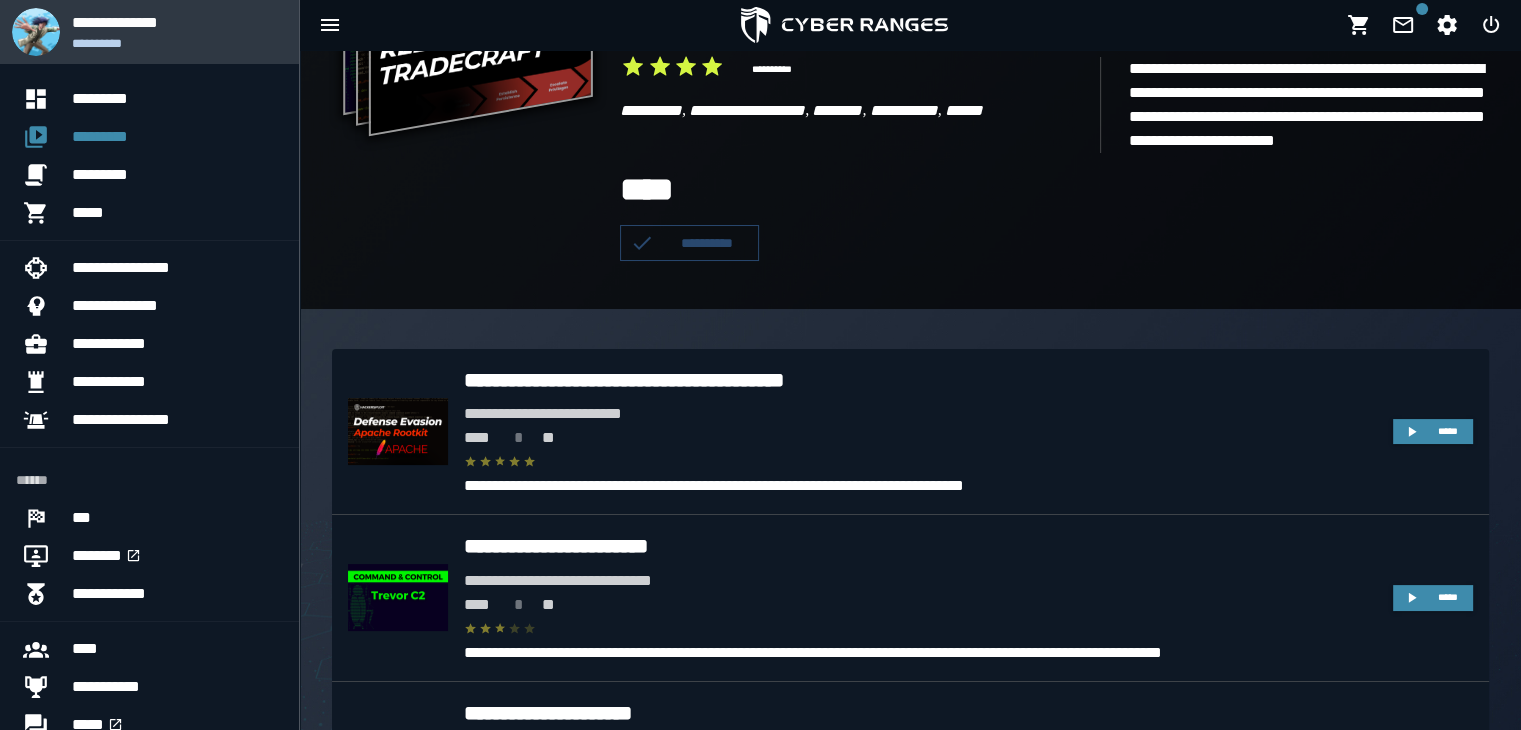 scroll, scrollTop: 0, scrollLeft: 0, axis: both 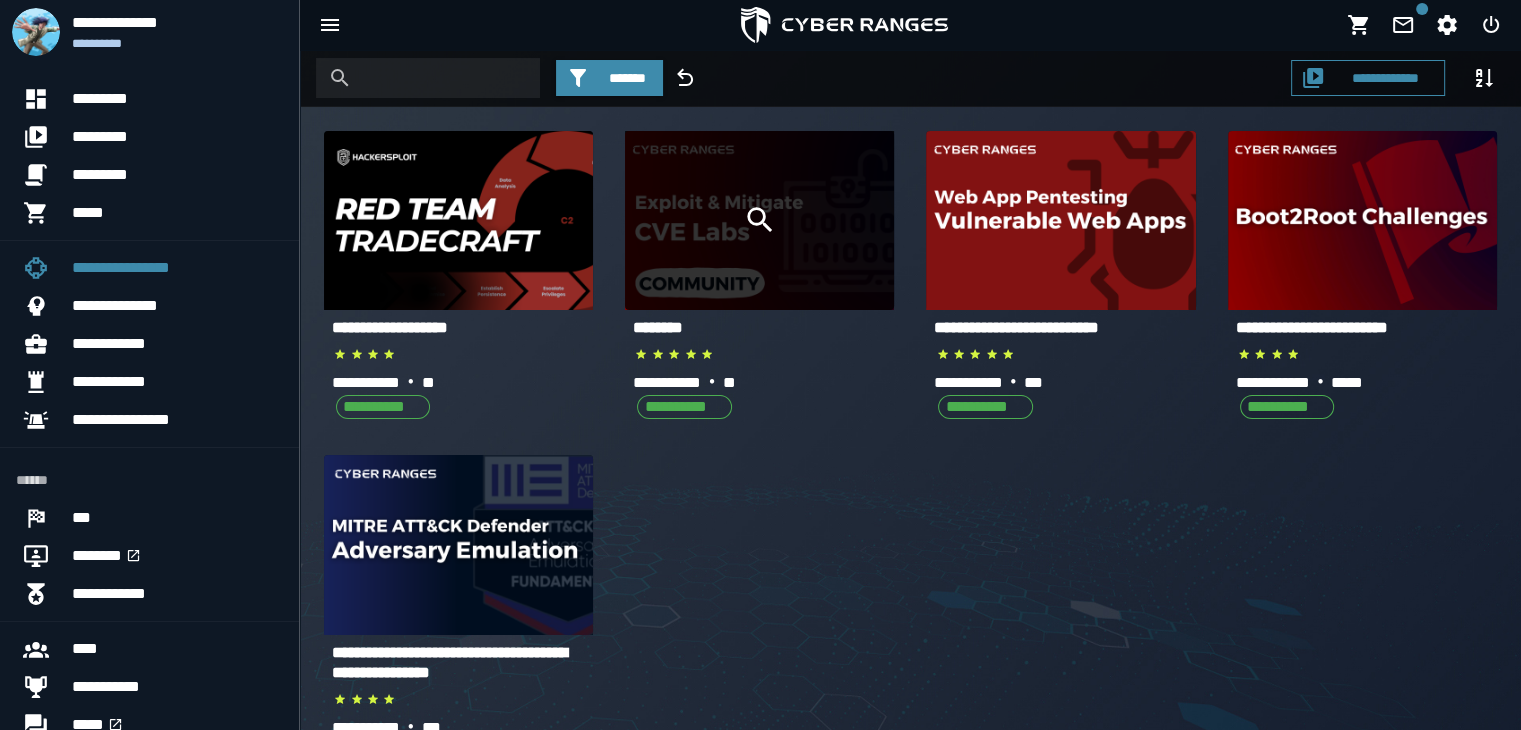 click 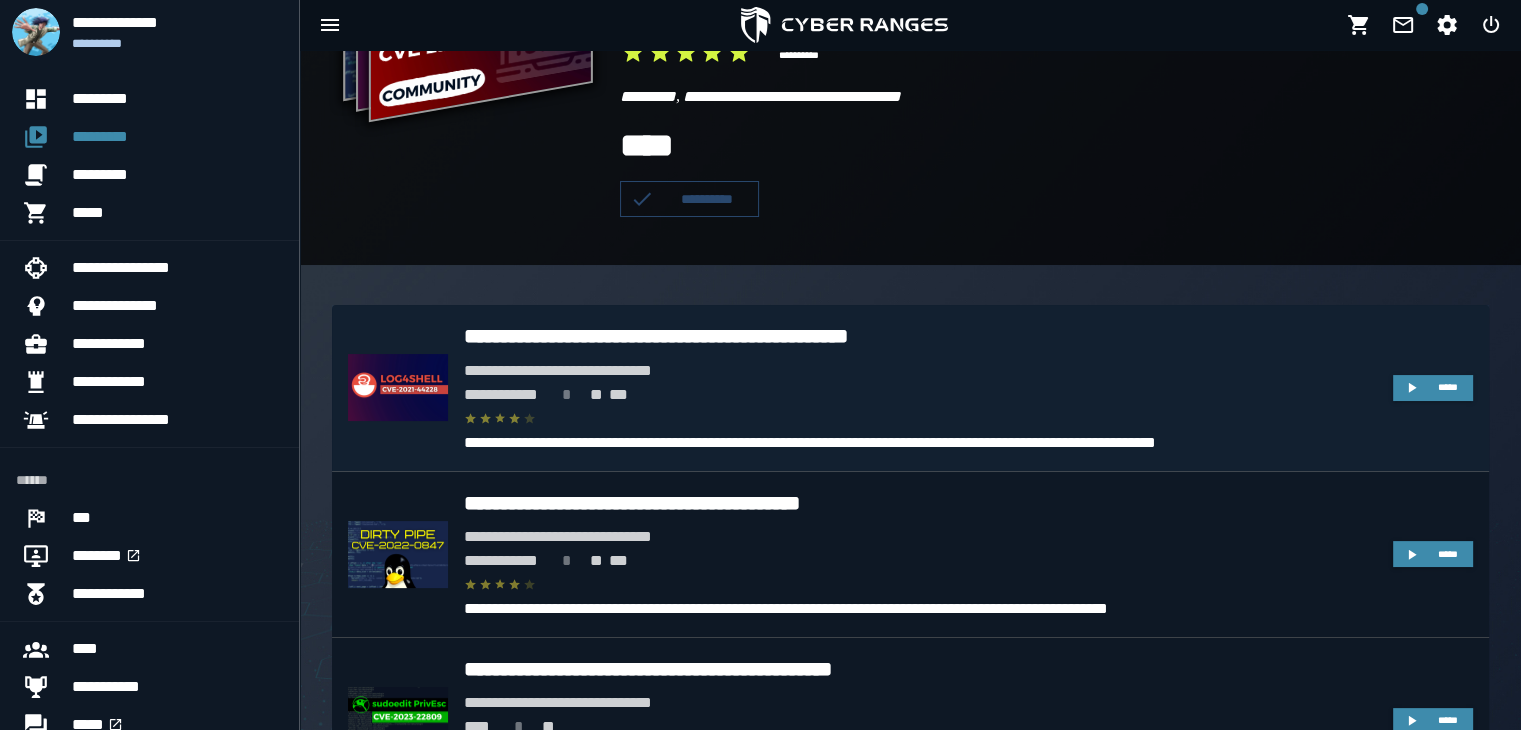scroll, scrollTop: 345, scrollLeft: 0, axis: vertical 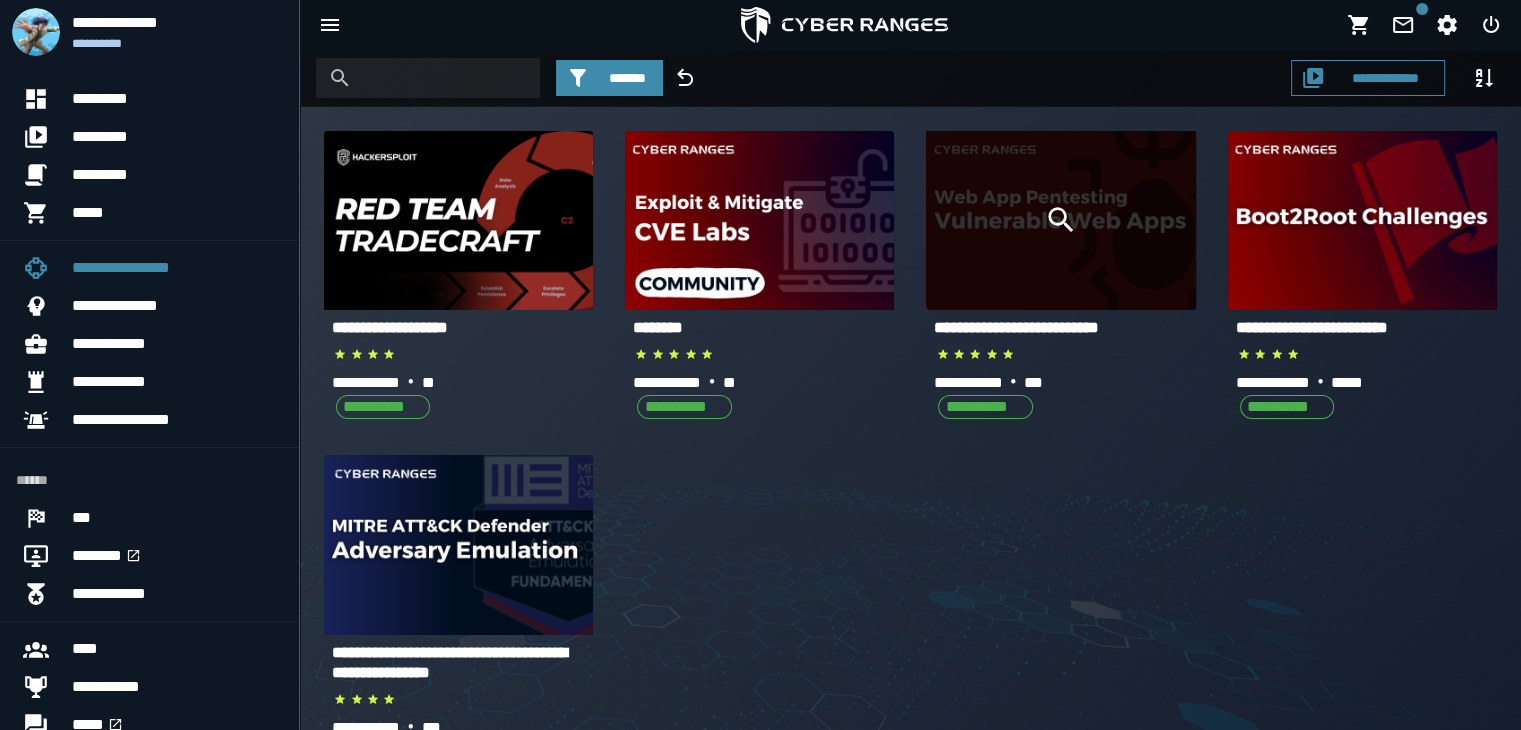 click 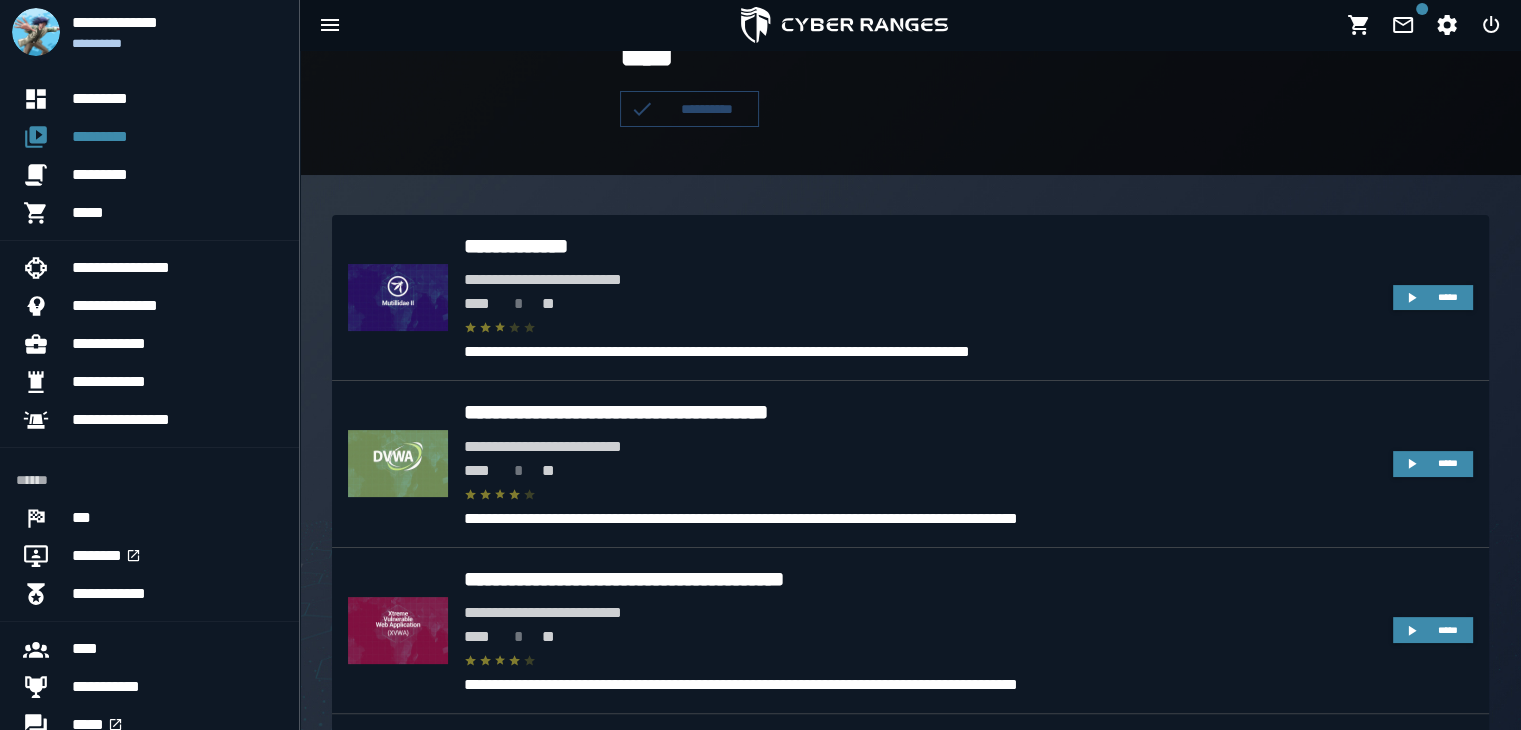 scroll, scrollTop: 0, scrollLeft: 0, axis: both 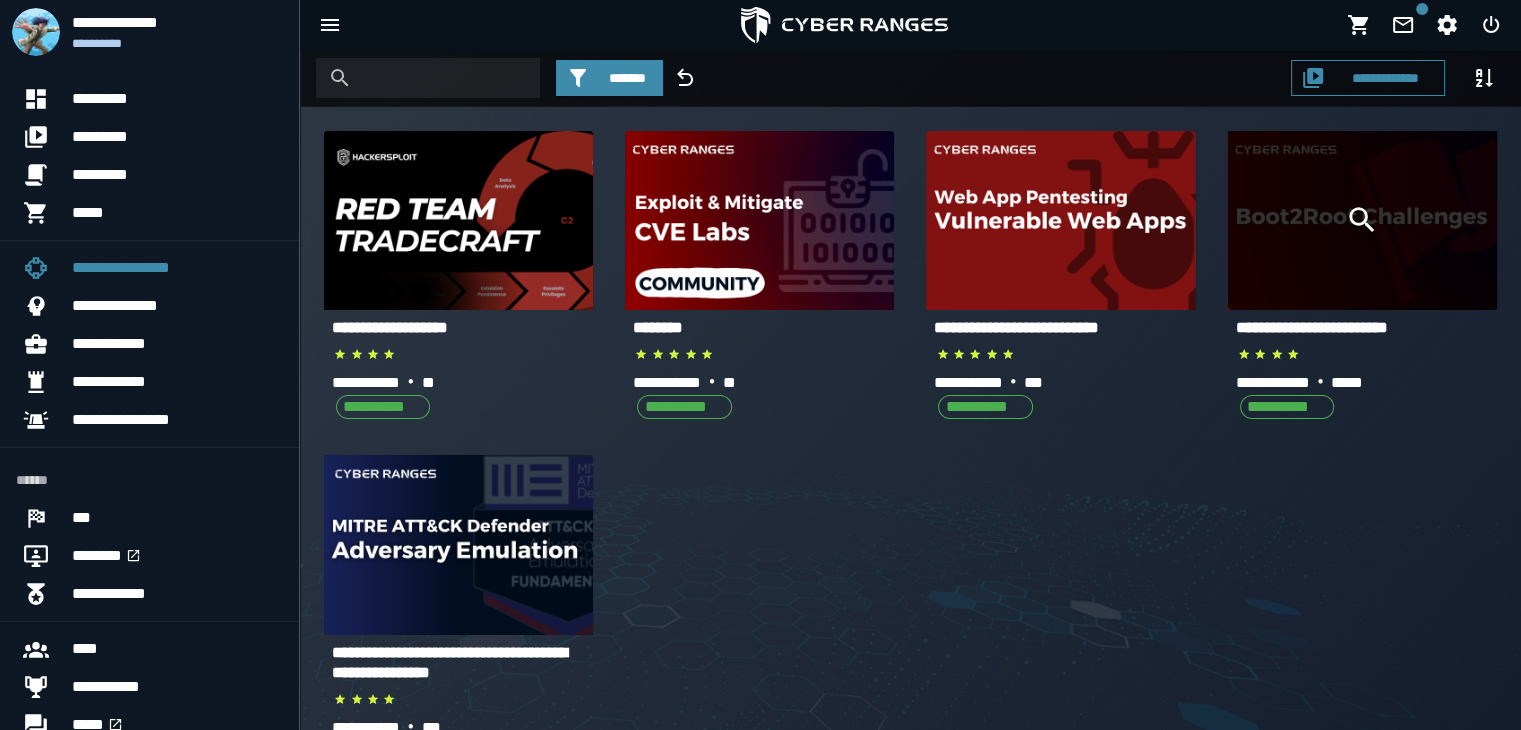click 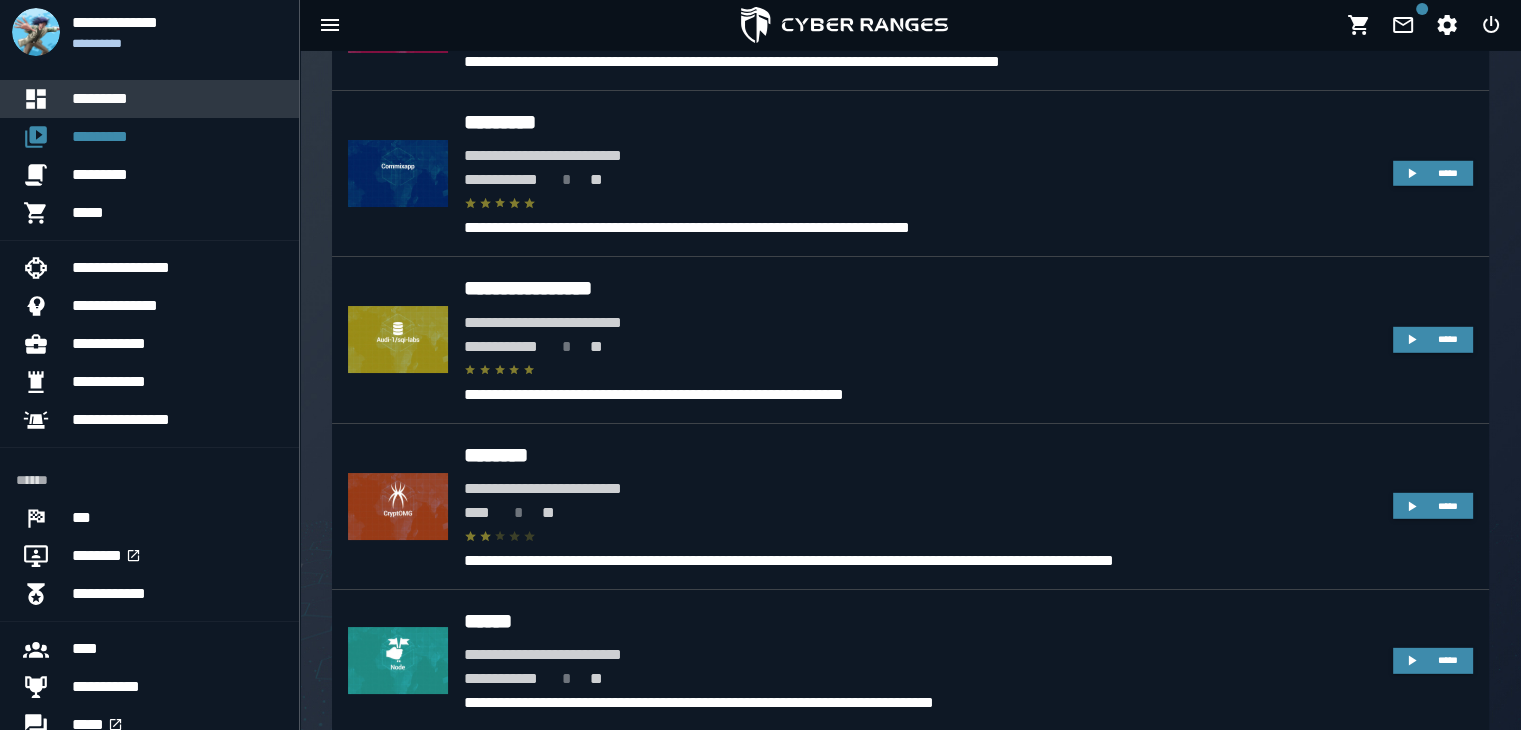 scroll, scrollTop: 5667, scrollLeft: 0, axis: vertical 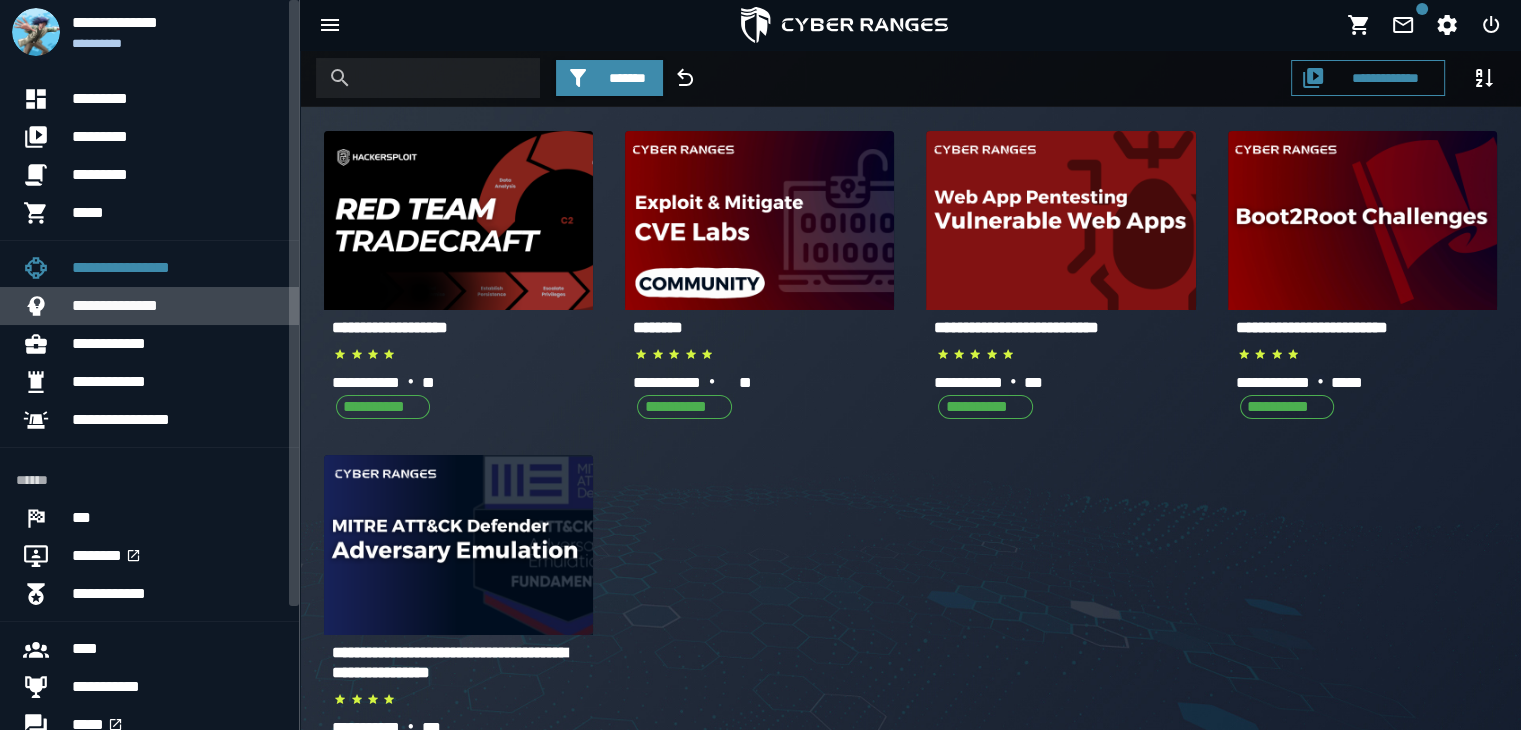 click on "**********" at bounding box center [177, 306] 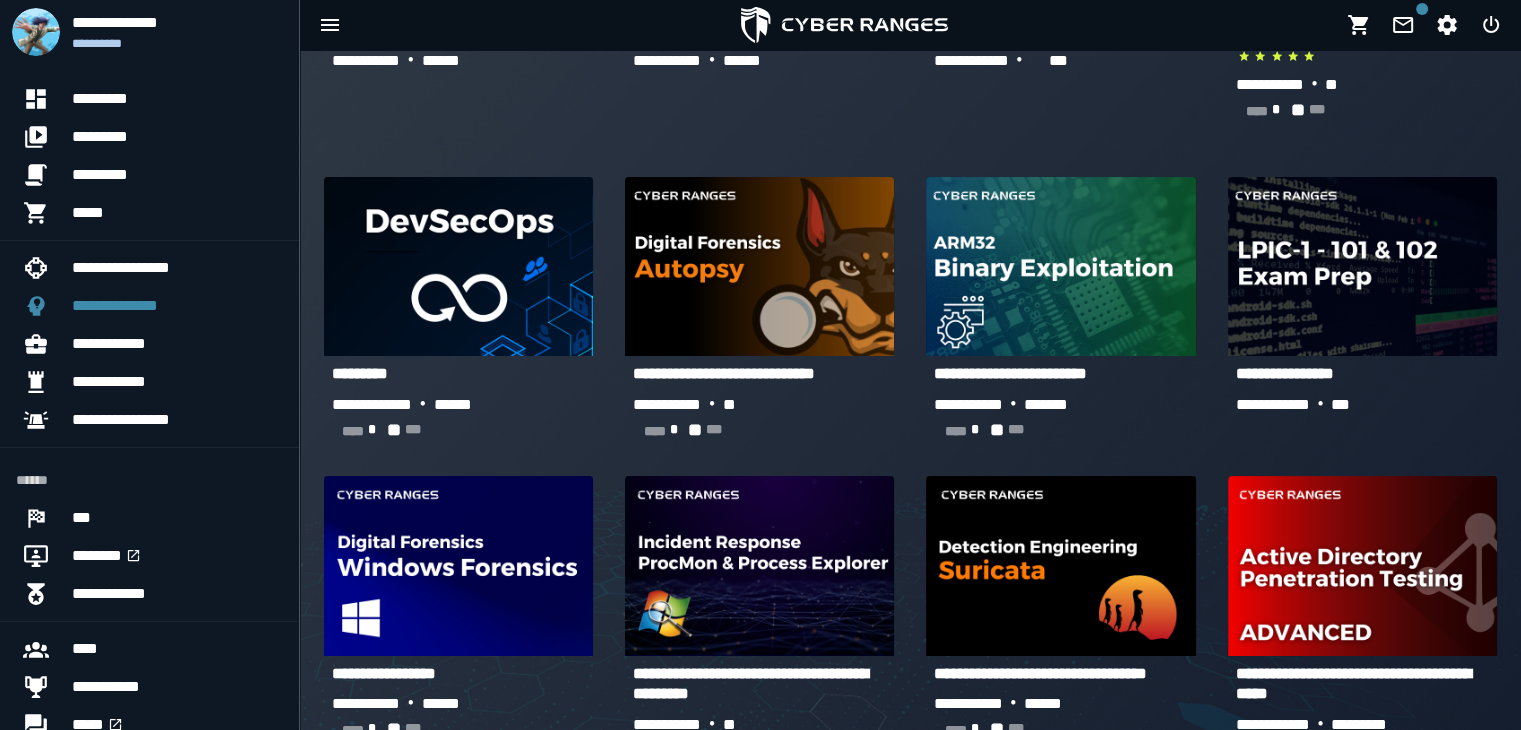 scroll, scrollTop: 300, scrollLeft: 0, axis: vertical 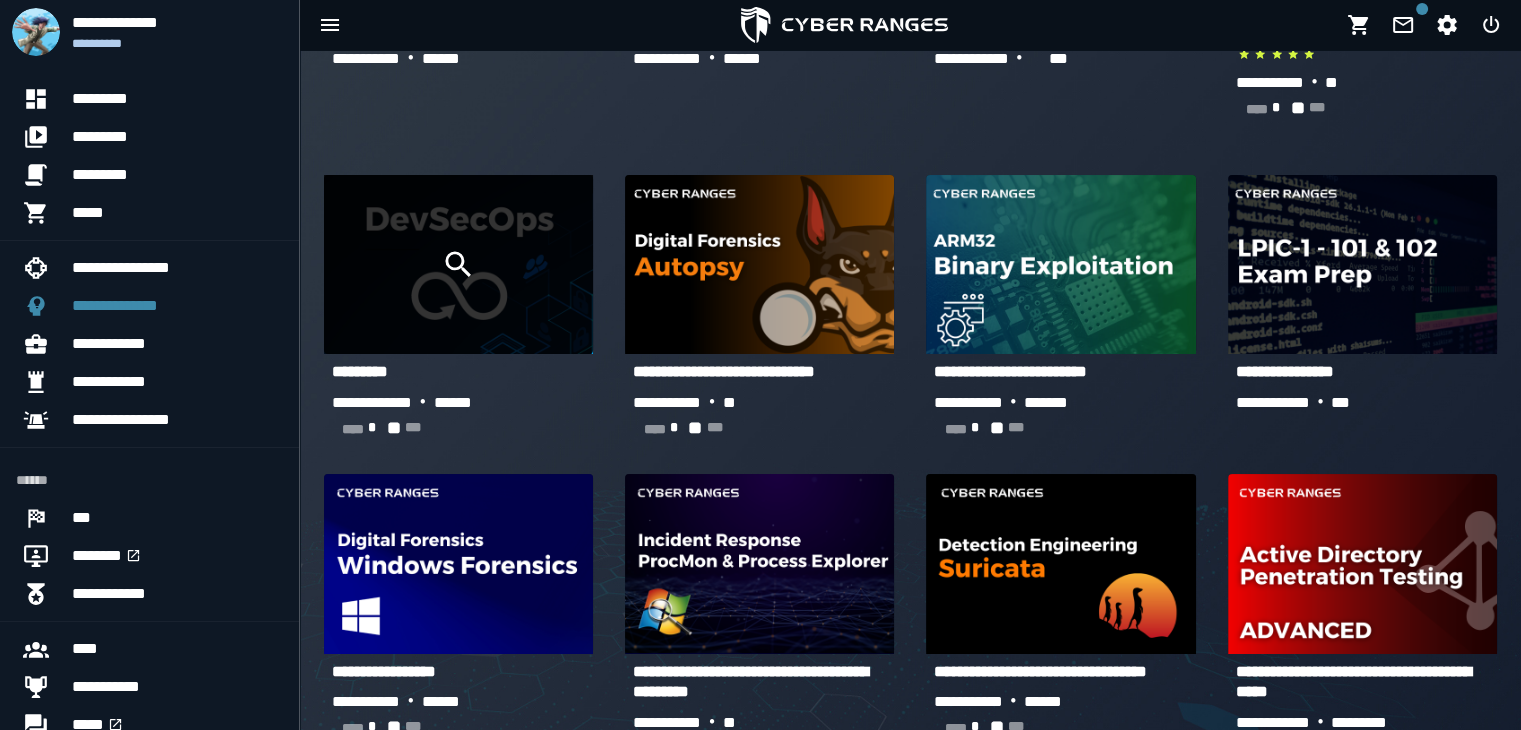 click 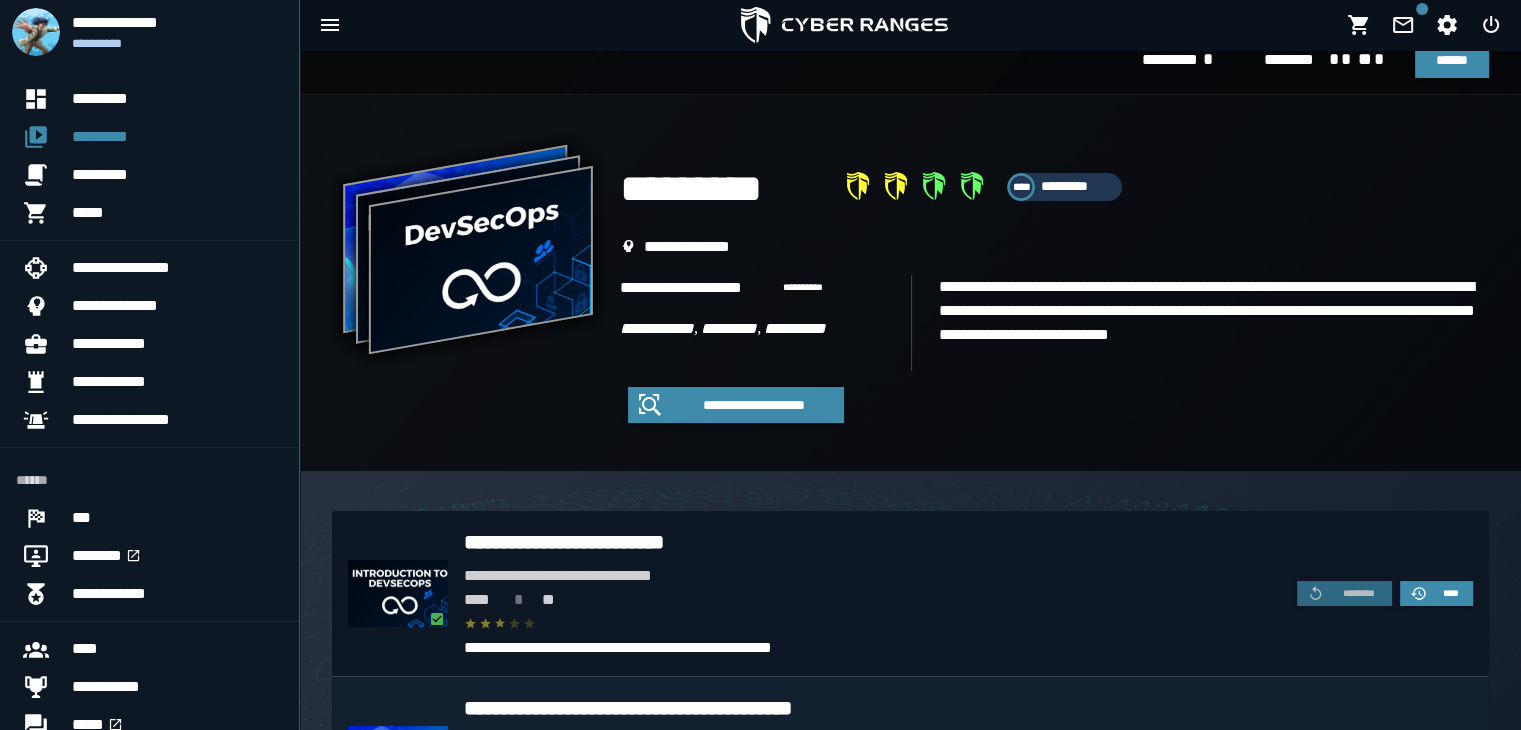 scroll, scrollTop: 0, scrollLeft: 0, axis: both 